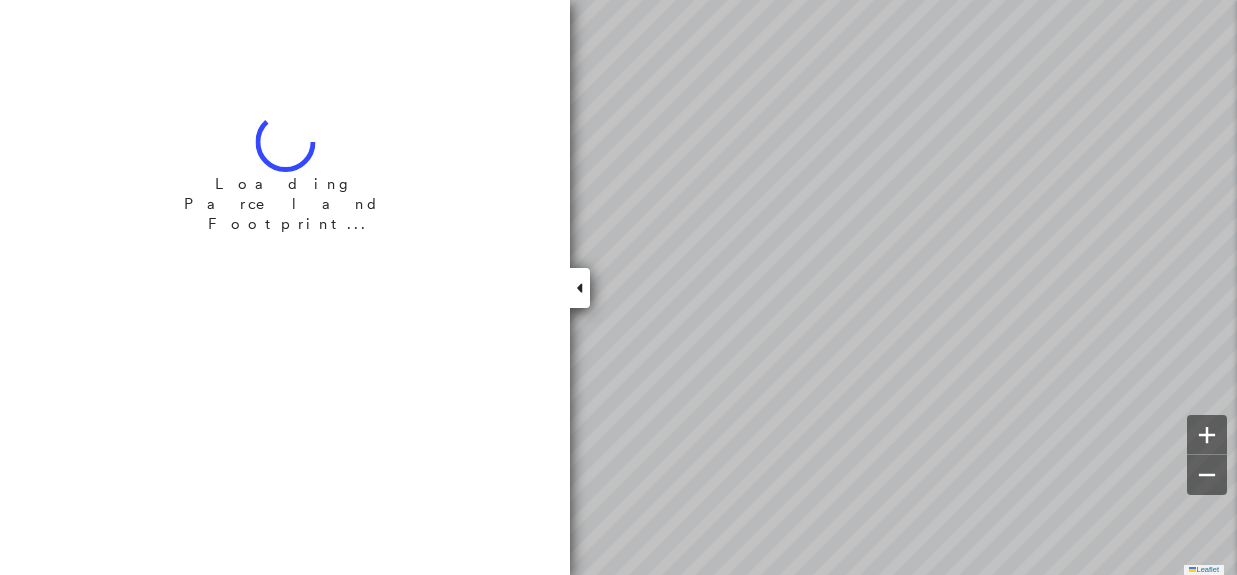 scroll, scrollTop: 0, scrollLeft: 0, axis: both 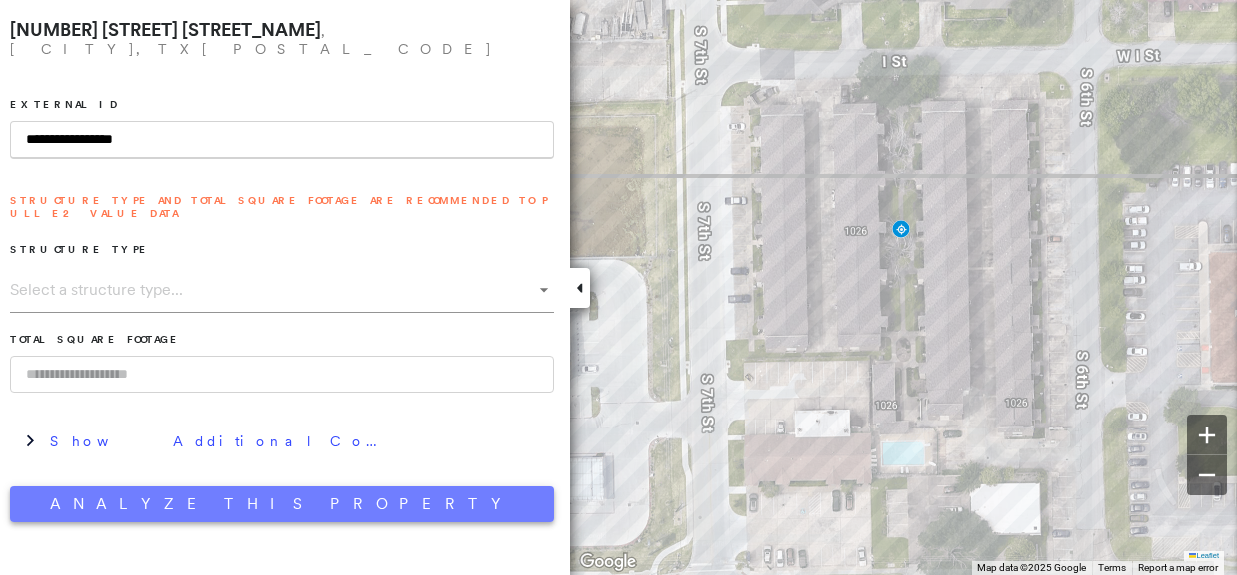 click on "Analyze This Property" at bounding box center (282, 504) 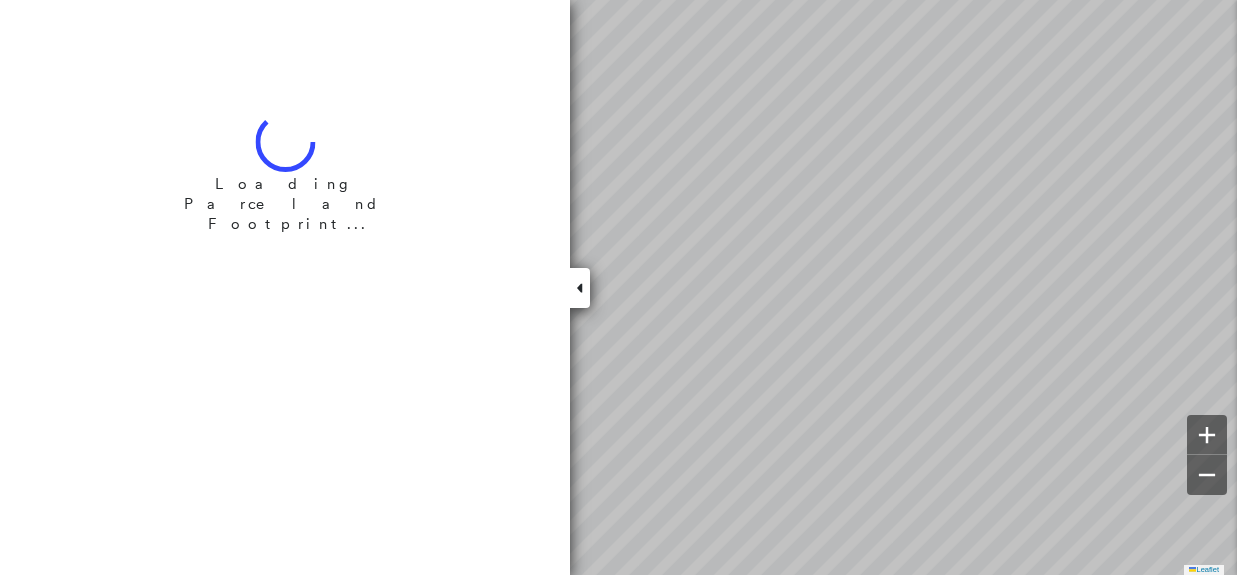 scroll, scrollTop: 0, scrollLeft: 0, axis: both 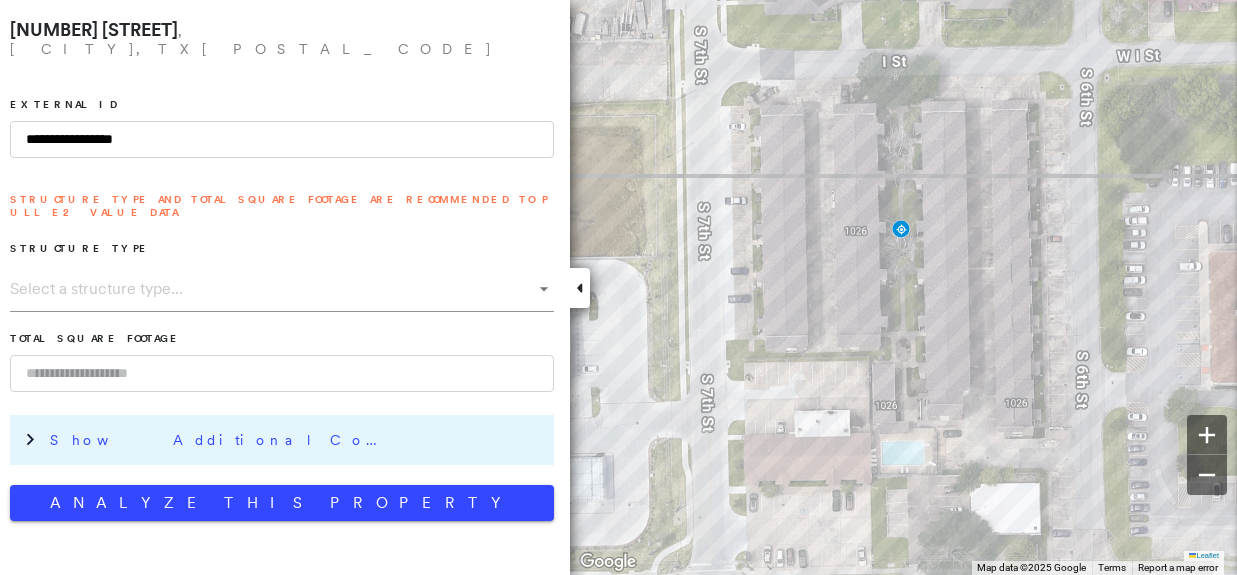 click on "Show Additional Company Data" at bounding box center (220, 440) 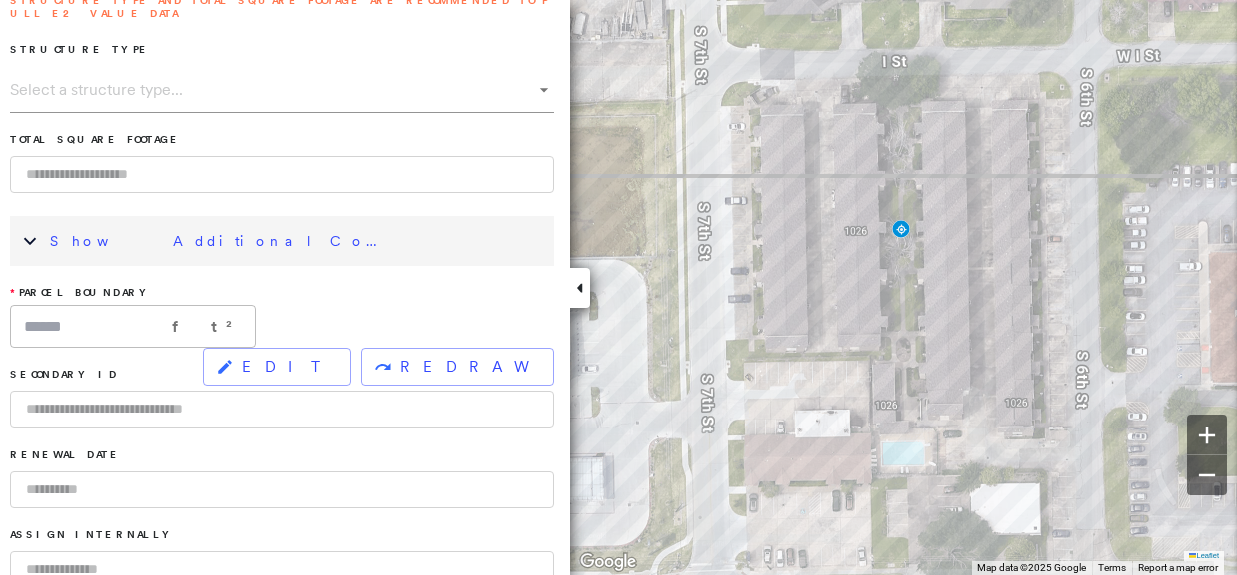 scroll, scrollTop: 200, scrollLeft: 0, axis: vertical 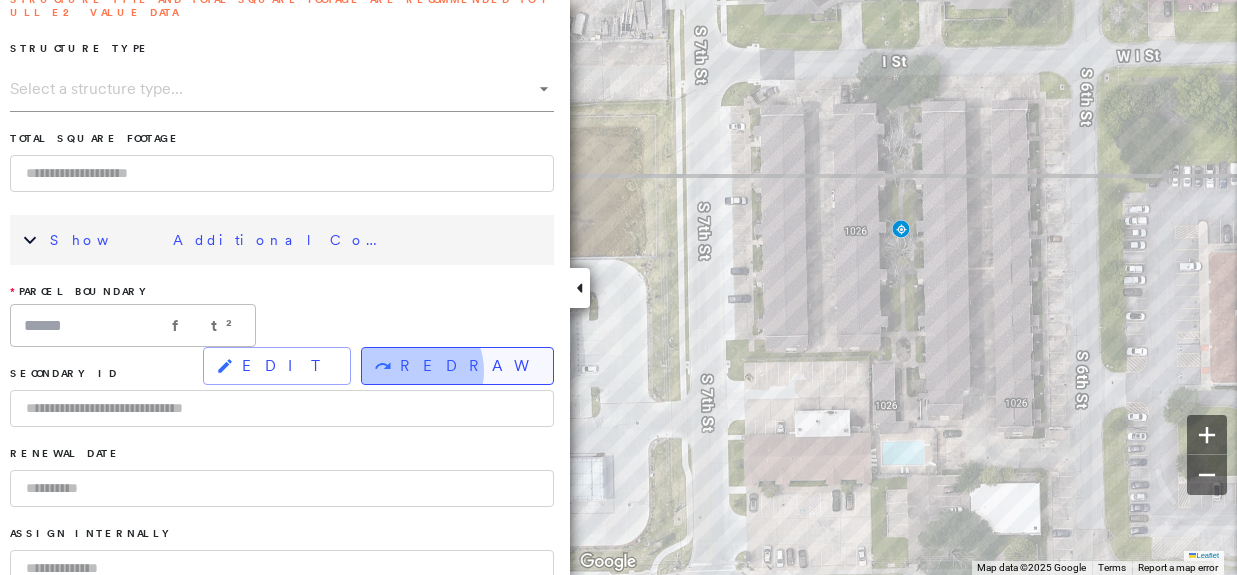 click on "REDRAW" at bounding box center [468, 366] 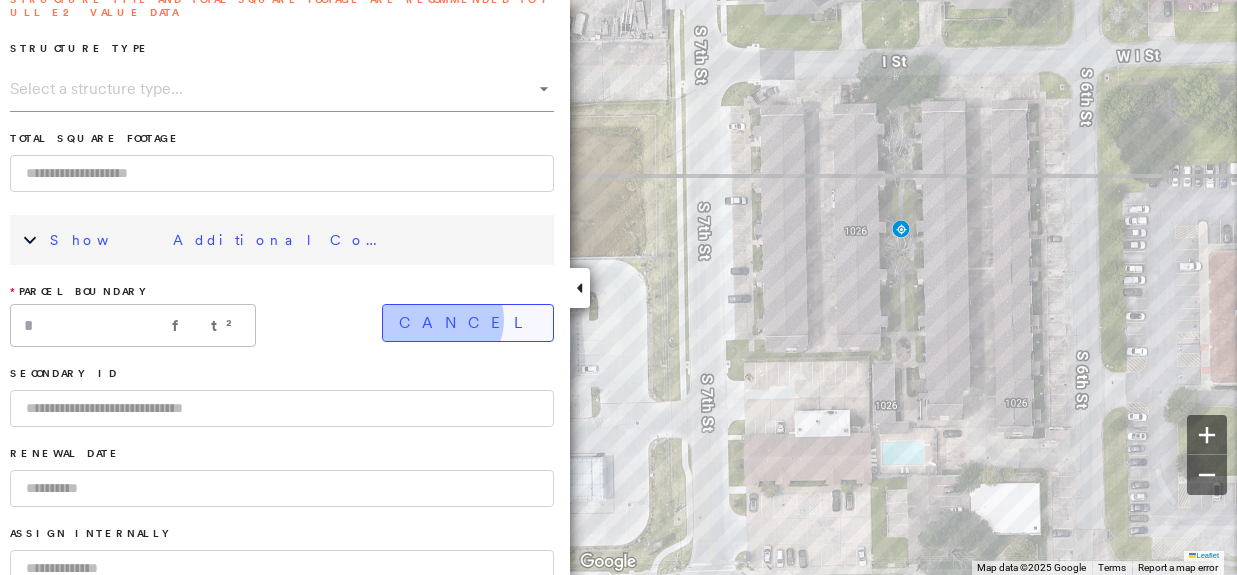 click on "Cancel" at bounding box center [468, 323] 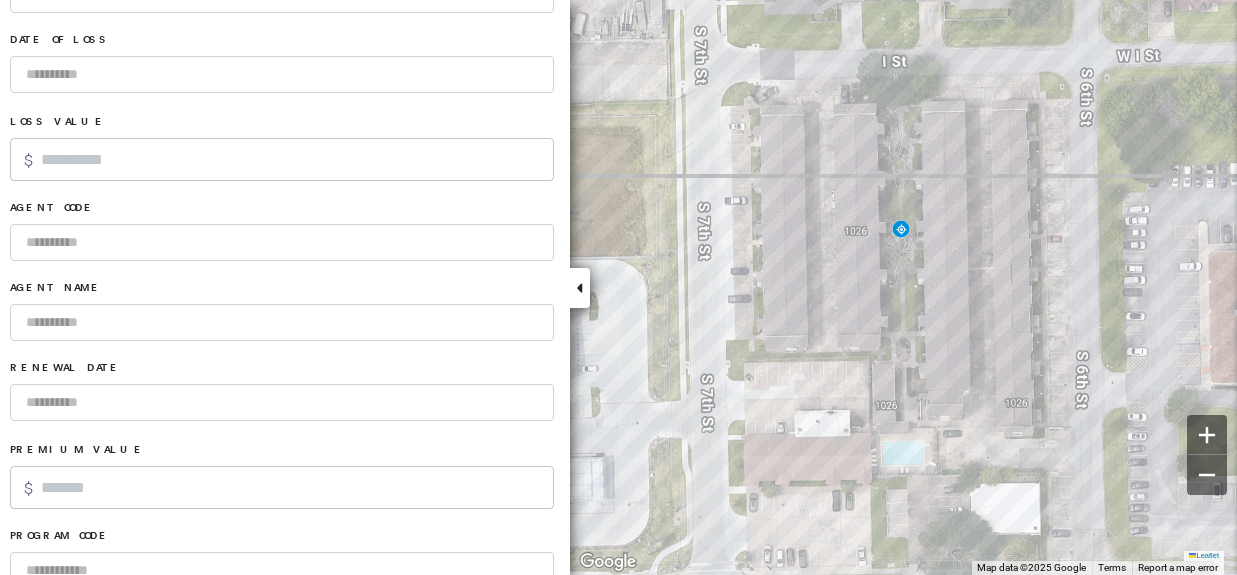 scroll, scrollTop: 1380, scrollLeft: 0, axis: vertical 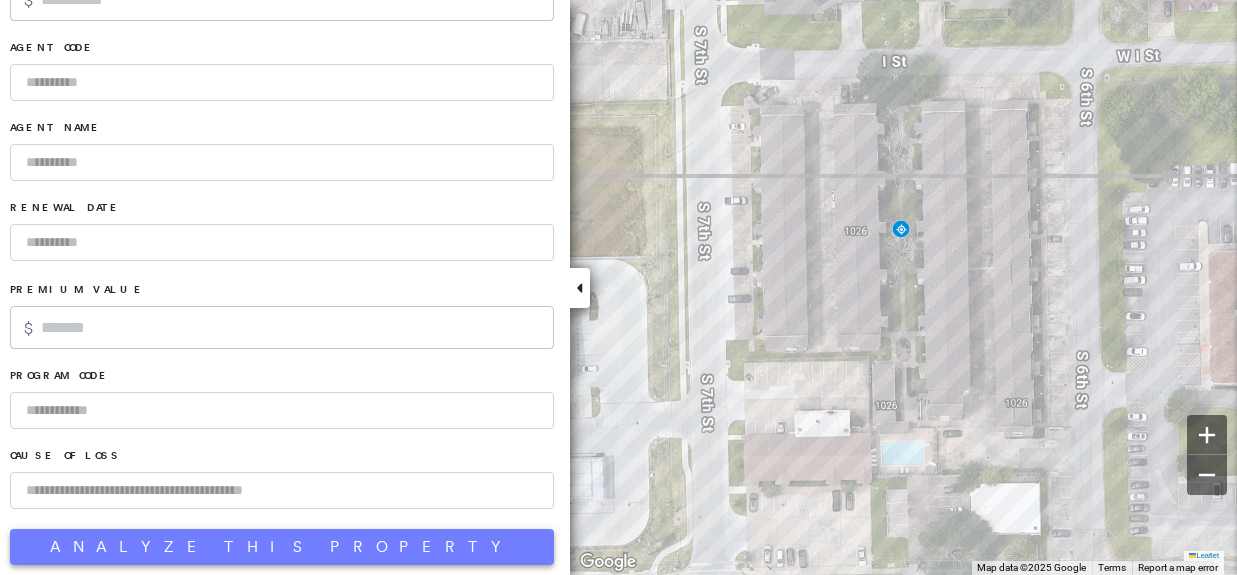 click on "Analyze This Property" at bounding box center (282, 547) 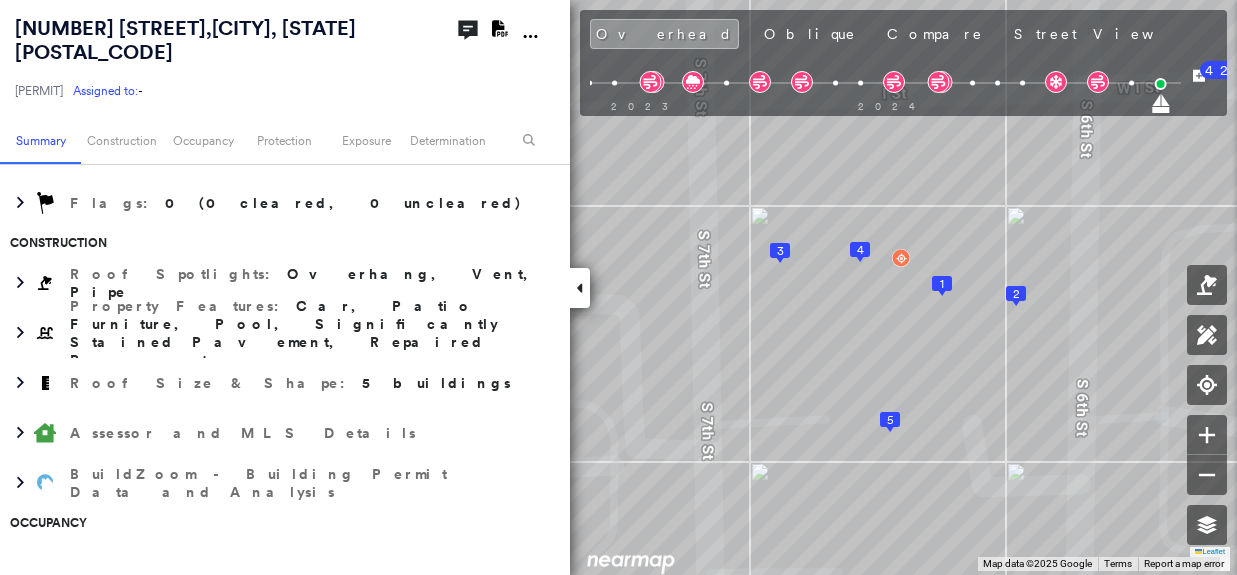 scroll, scrollTop: 400, scrollLeft: 0, axis: vertical 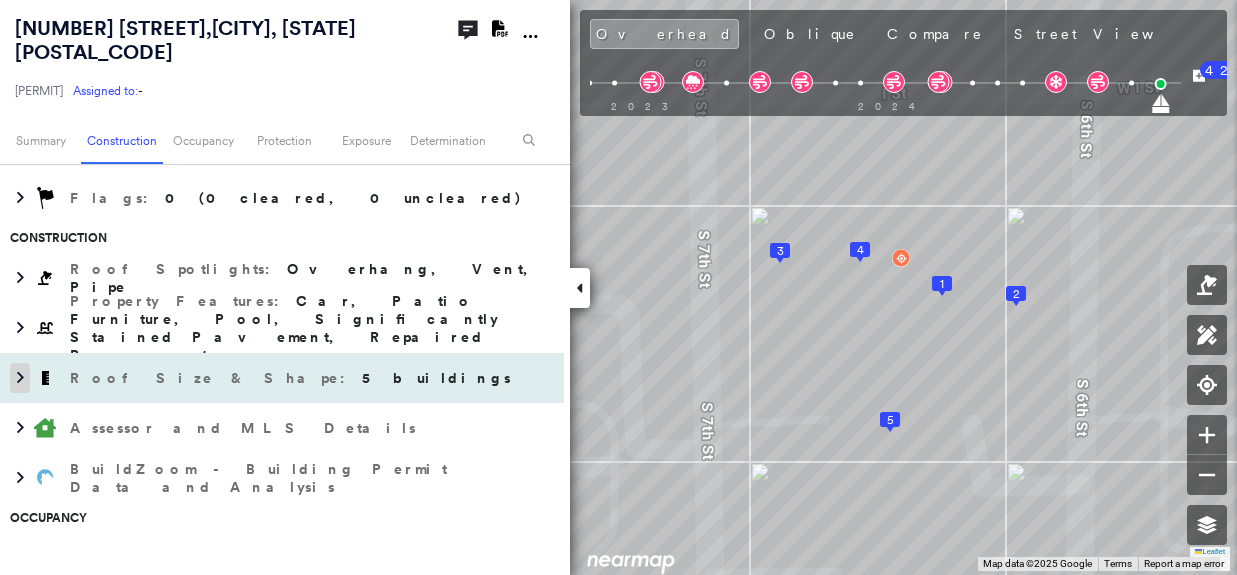 click 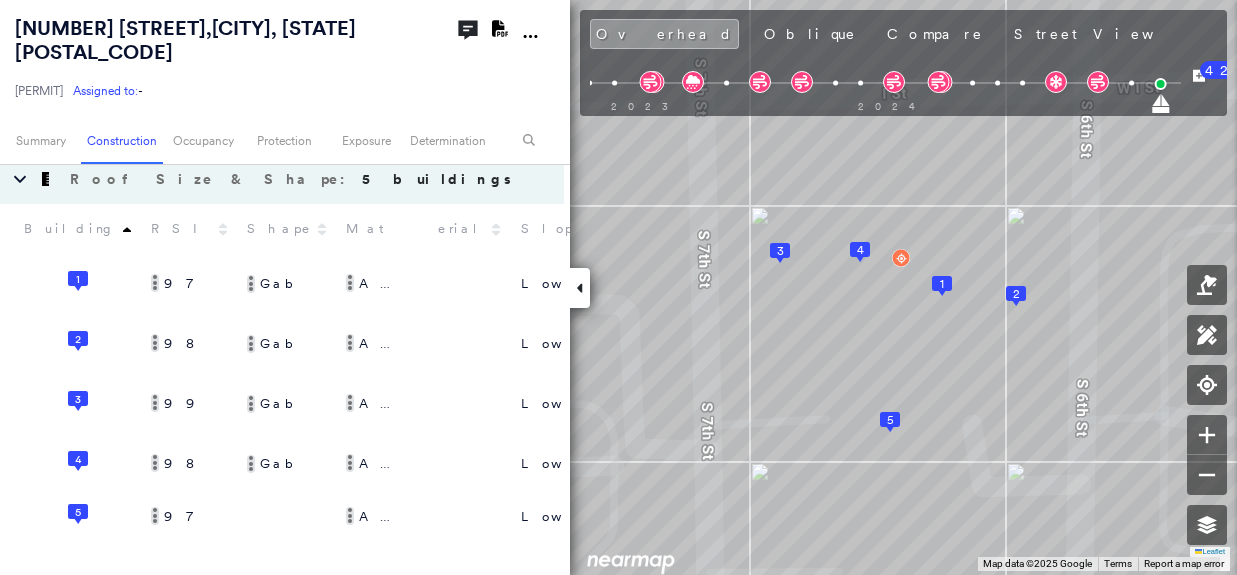 scroll, scrollTop: 600, scrollLeft: 0, axis: vertical 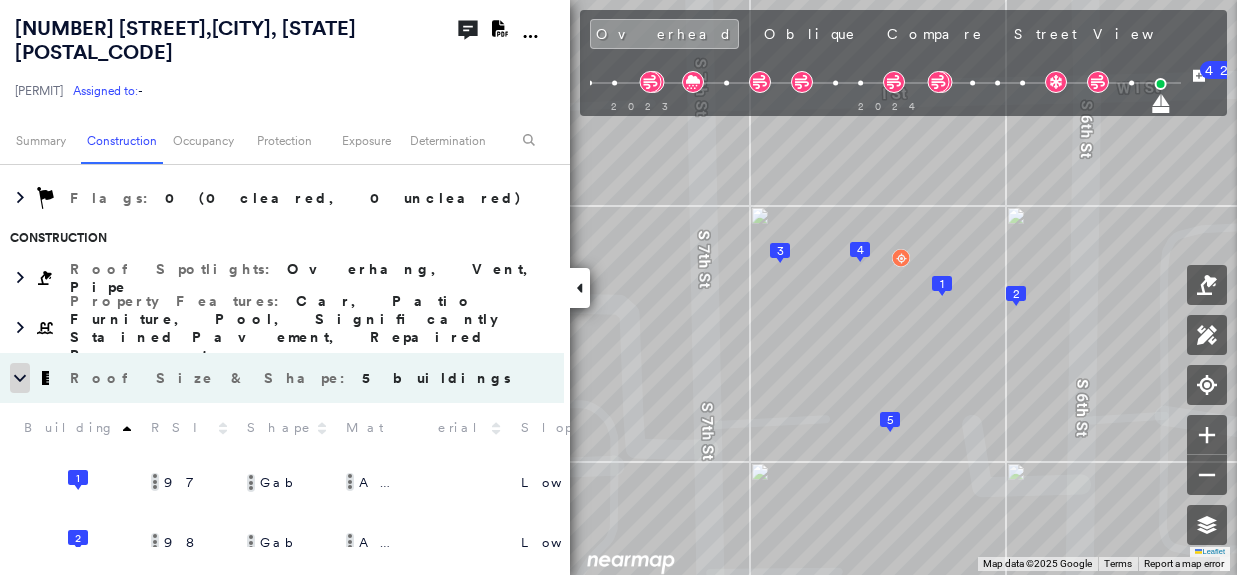 click 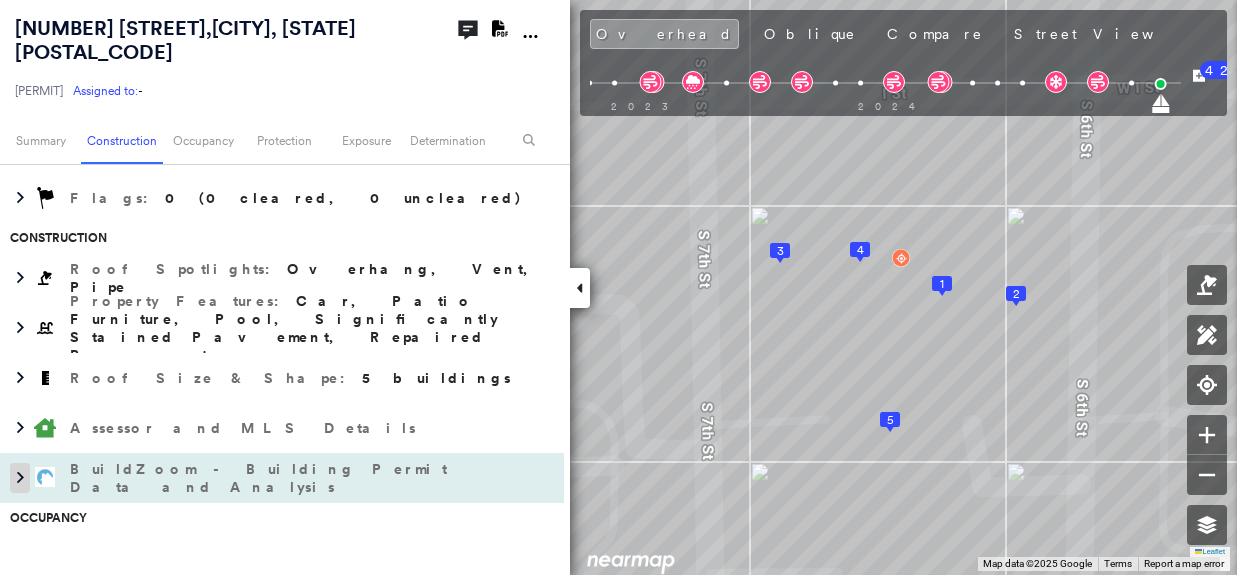 click at bounding box center [20, 478] 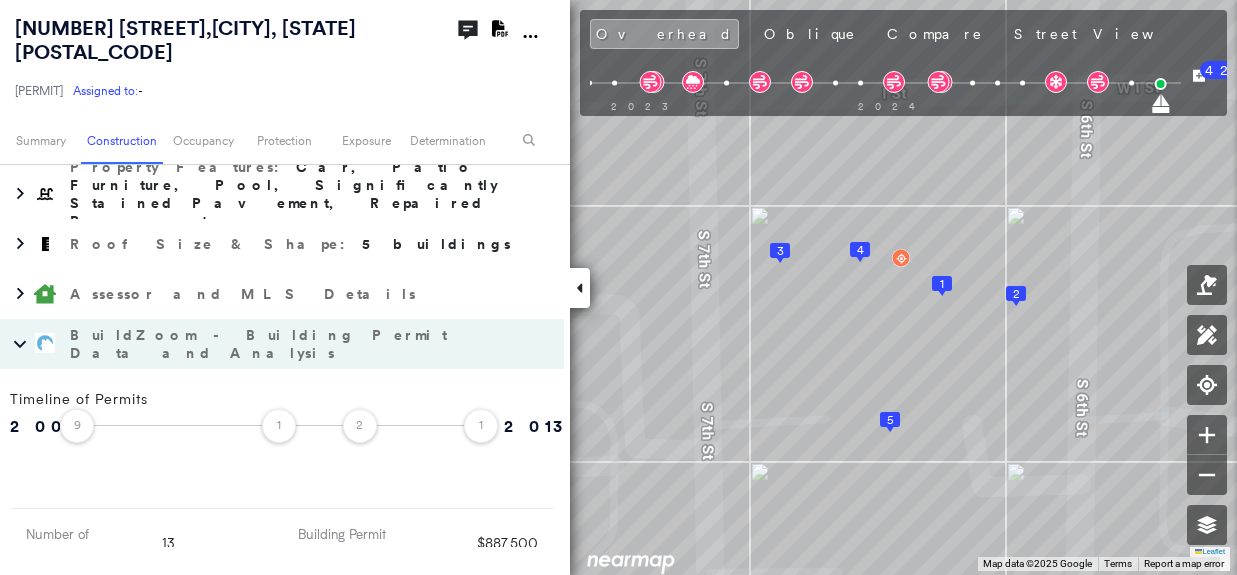 scroll, scrollTop: 700, scrollLeft: 0, axis: vertical 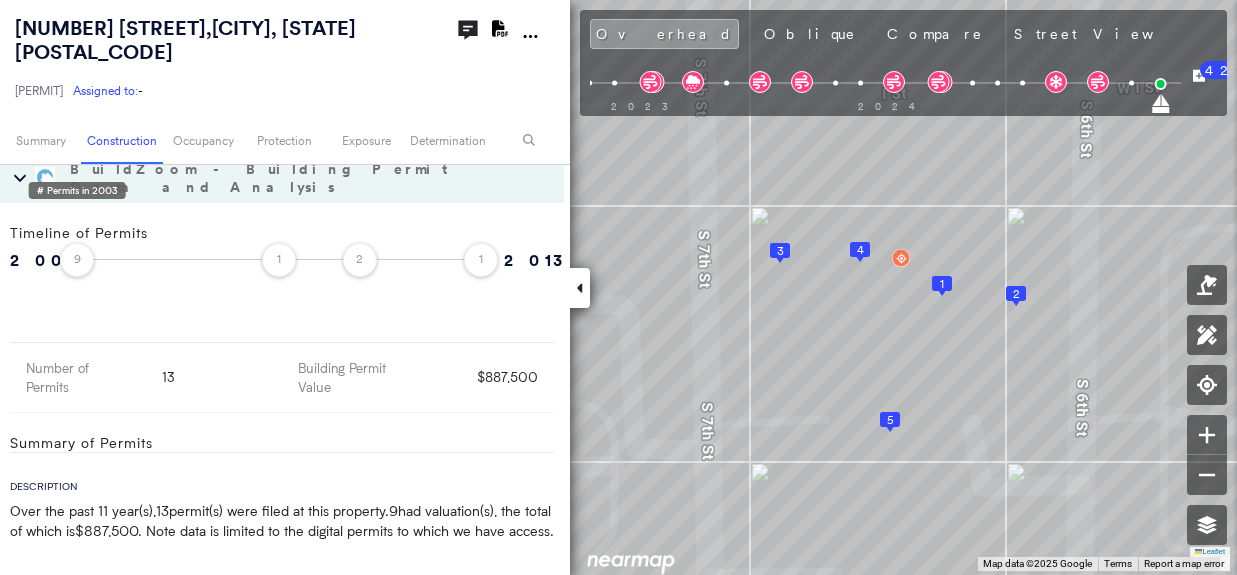 click on "9" at bounding box center [77, 254] 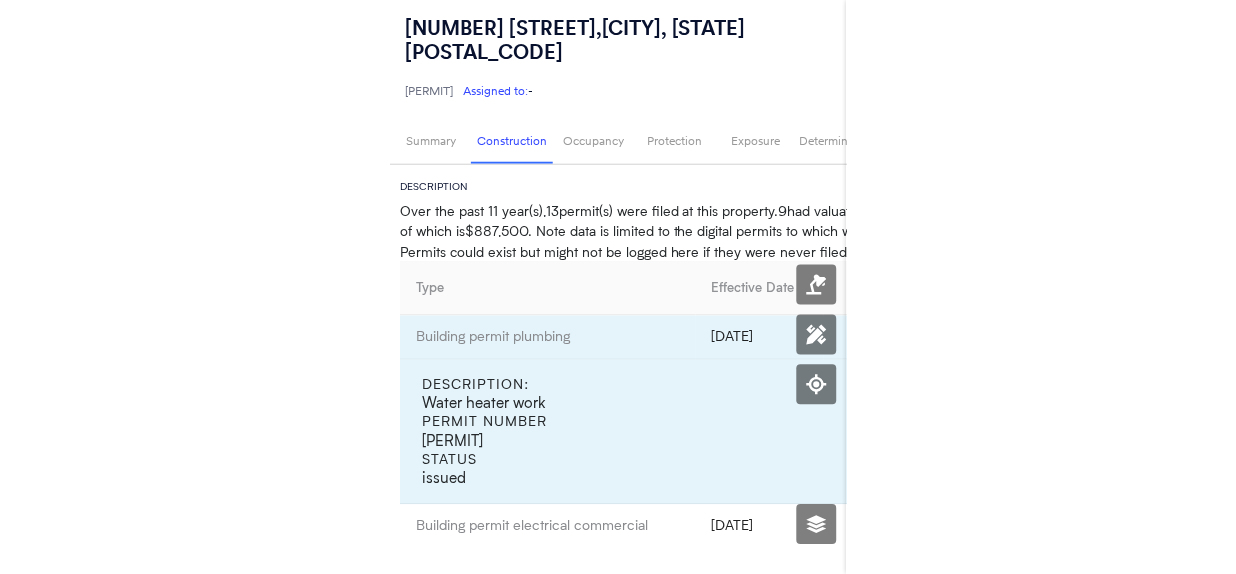 scroll, scrollTop: 1000, scrollLeft: 0, axis: vertical 